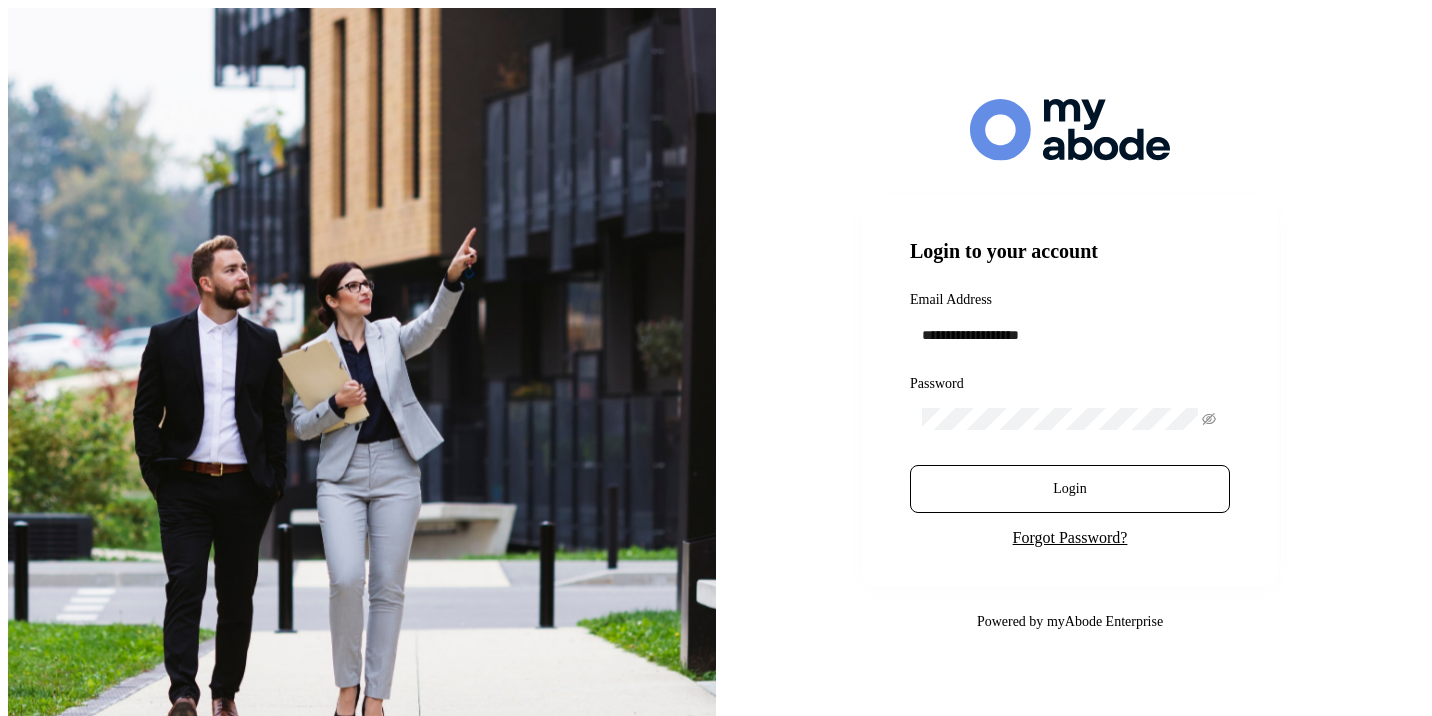 scroll, scrollTop: 0, scrollLeft: 0, axis: both 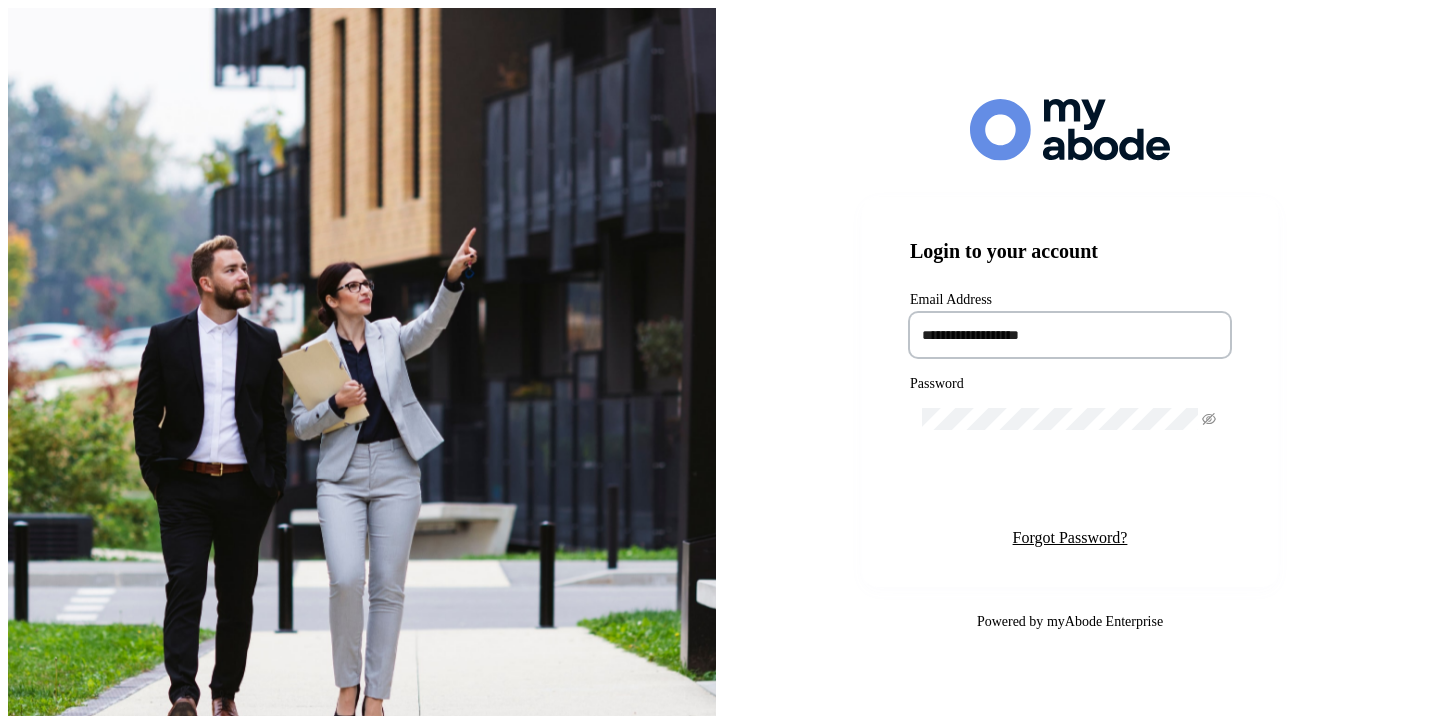 type on "**********" 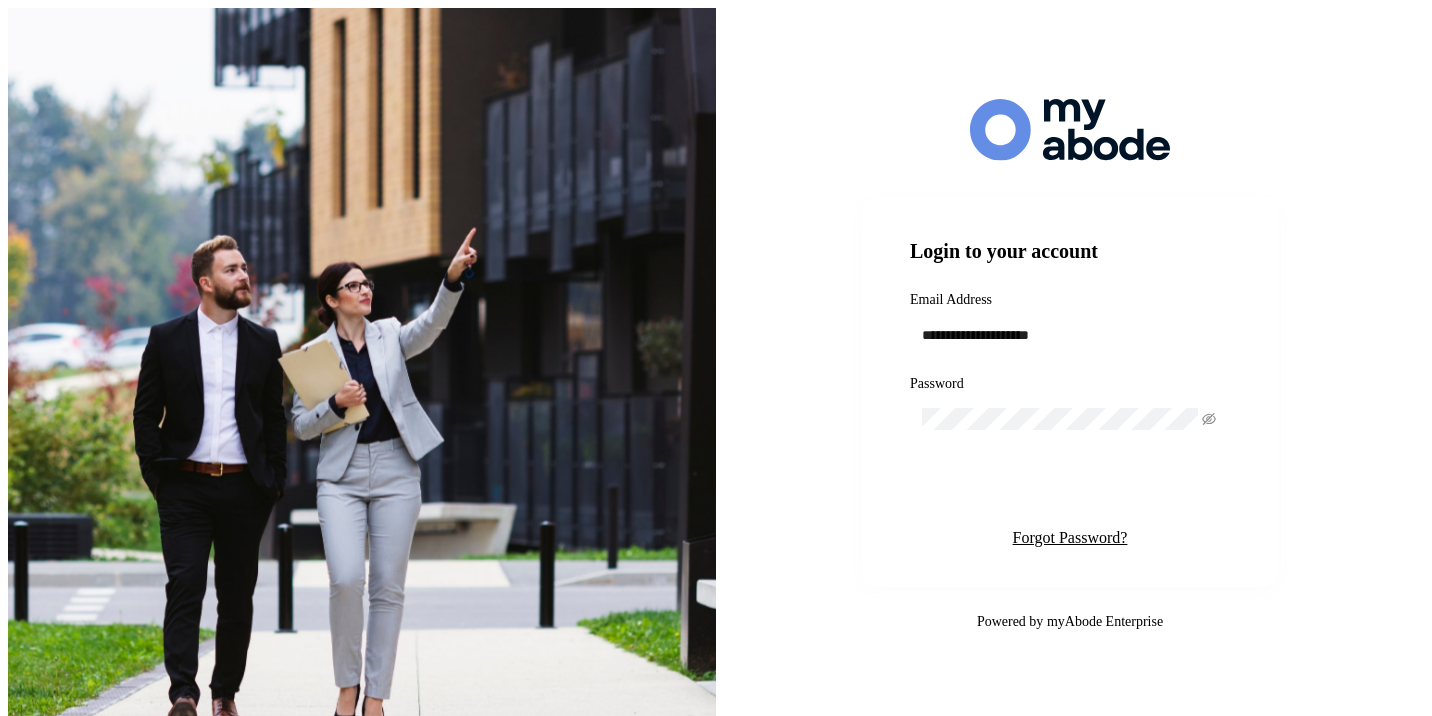 click on "Login" at bounding box center (1069, 489) 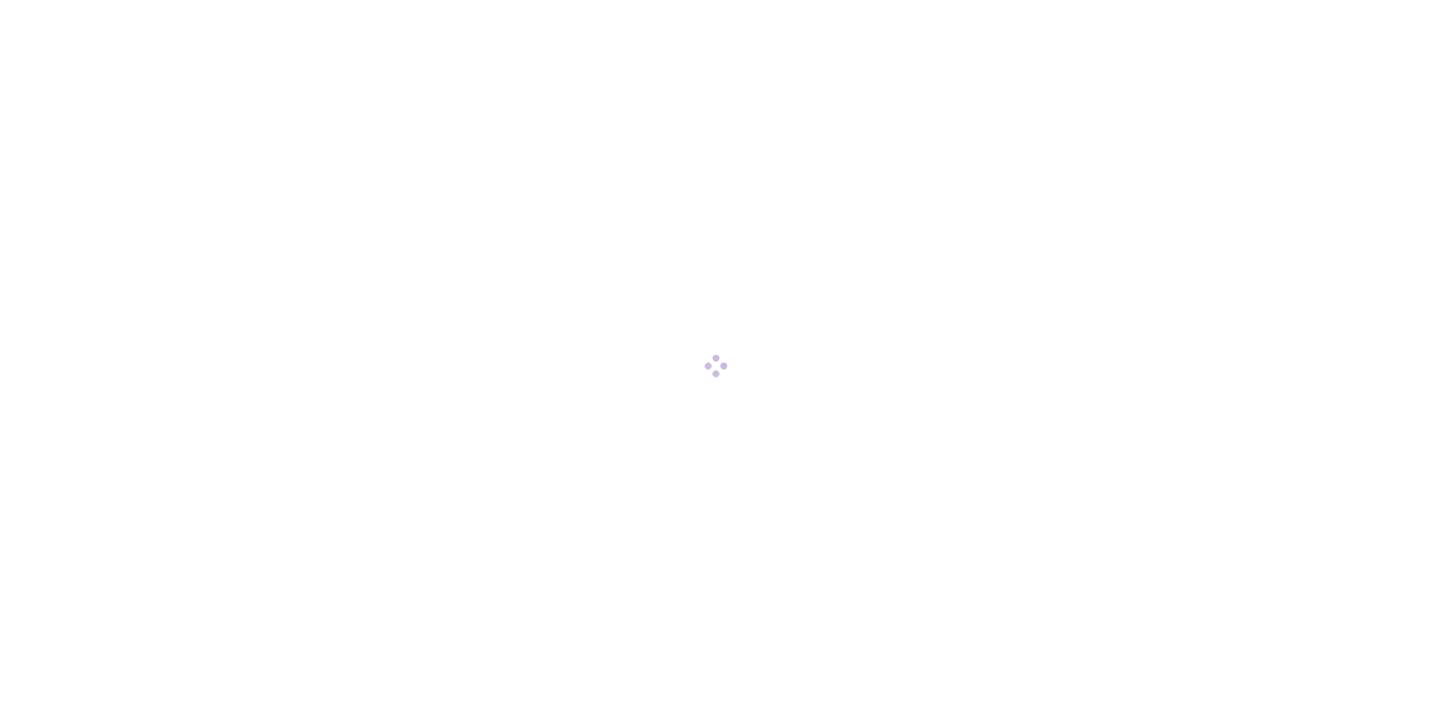 scroll, scrollTop: 0, scrollLeft: 0, axis: both 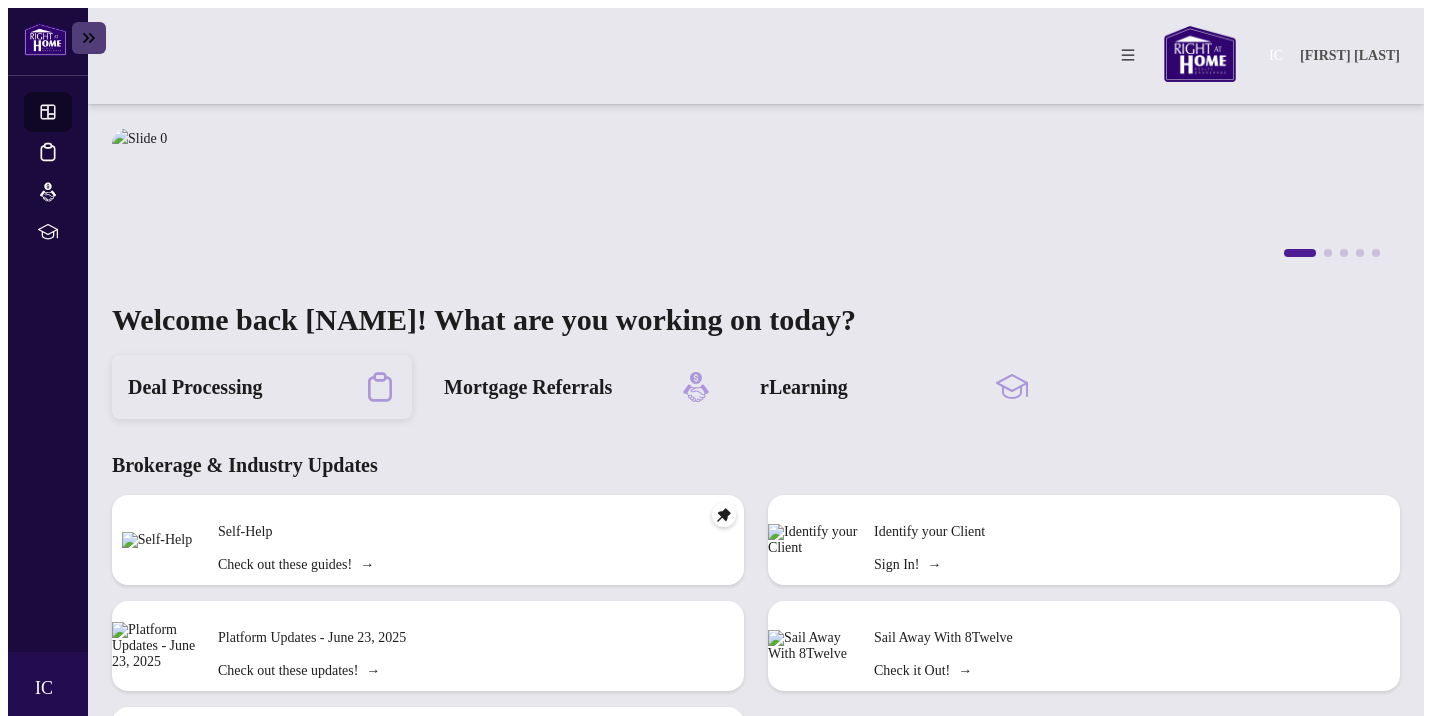 click on "Deal Processing" at bounding box center [195, 387] 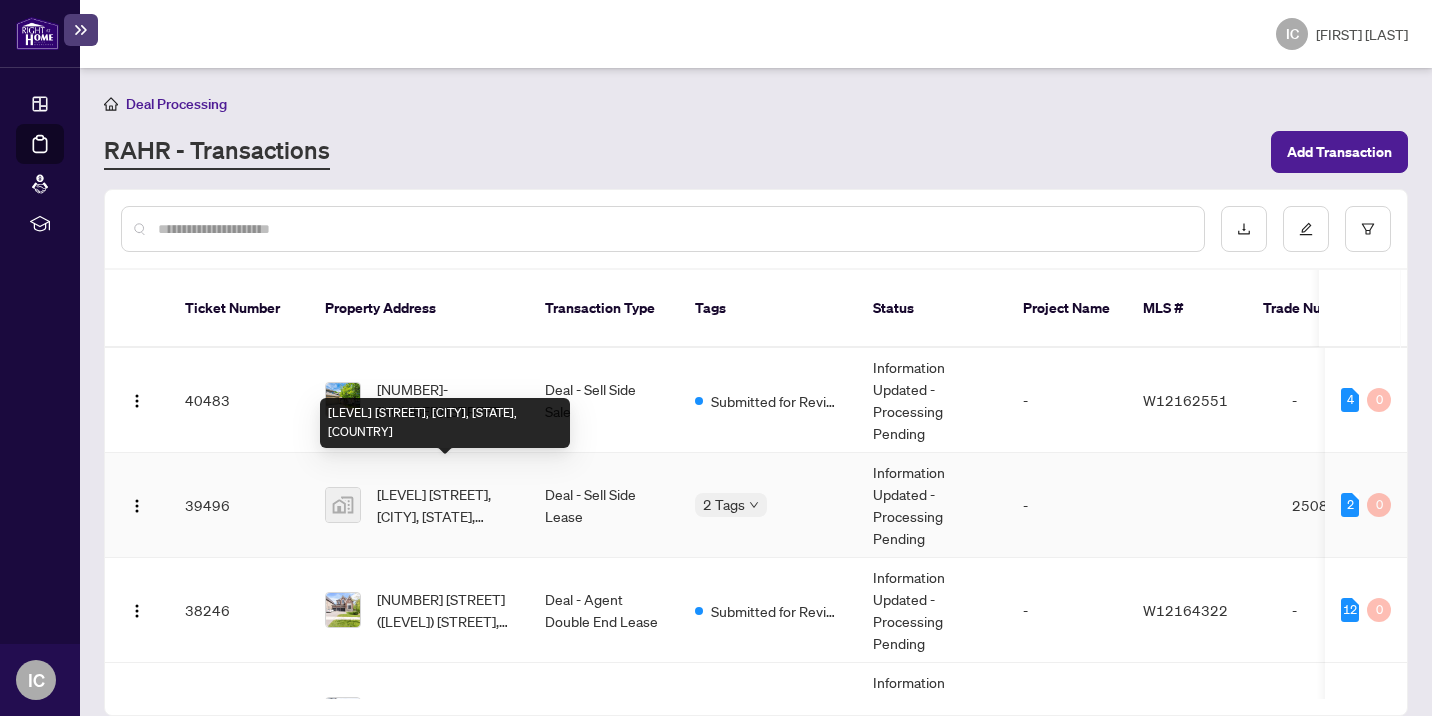 click on "[LEVEL] [STREET], [CITY], [STATE], [COUNTRY]" at bounding box center [445, 505] 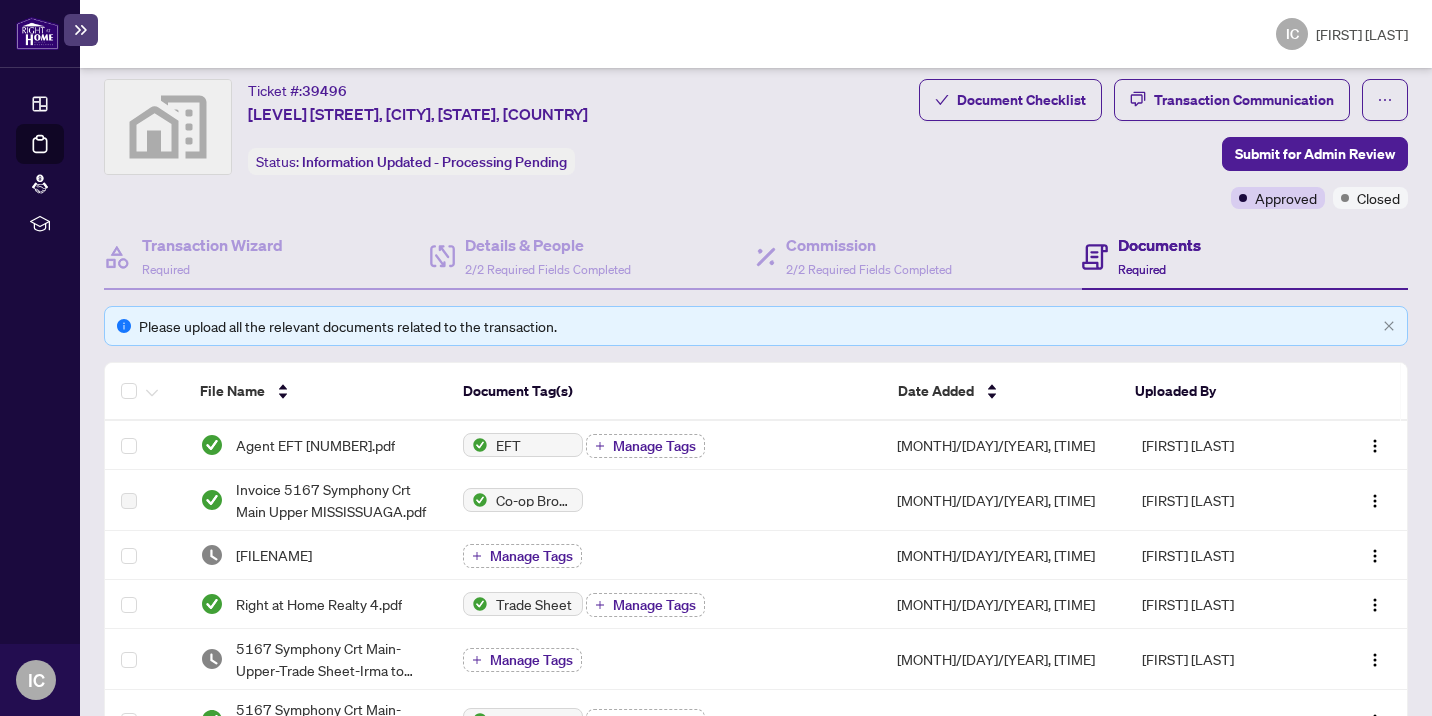 scroll, scrollTop: 53, scrollLeft: 0, axis: vertical 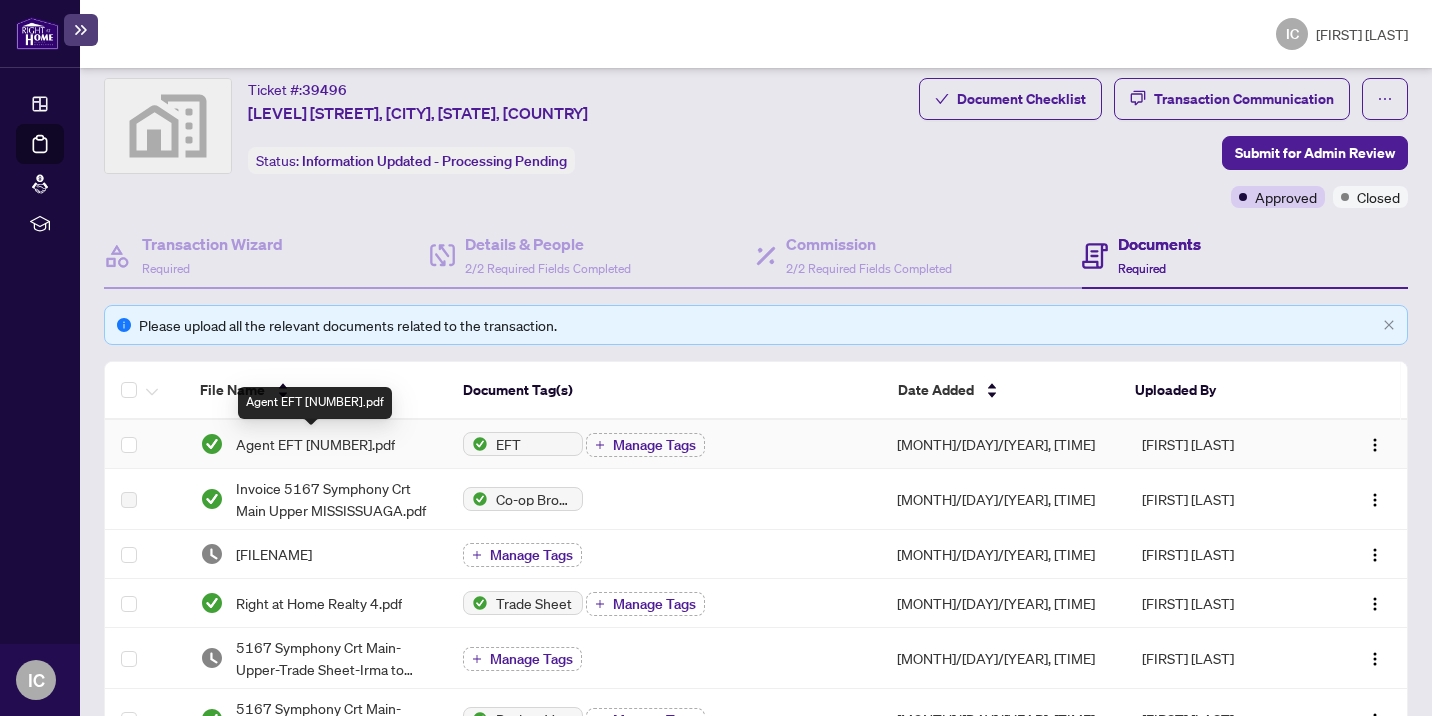 click on "Agent EFT [NUMBER].pdf" at bounding box center [315, 444] 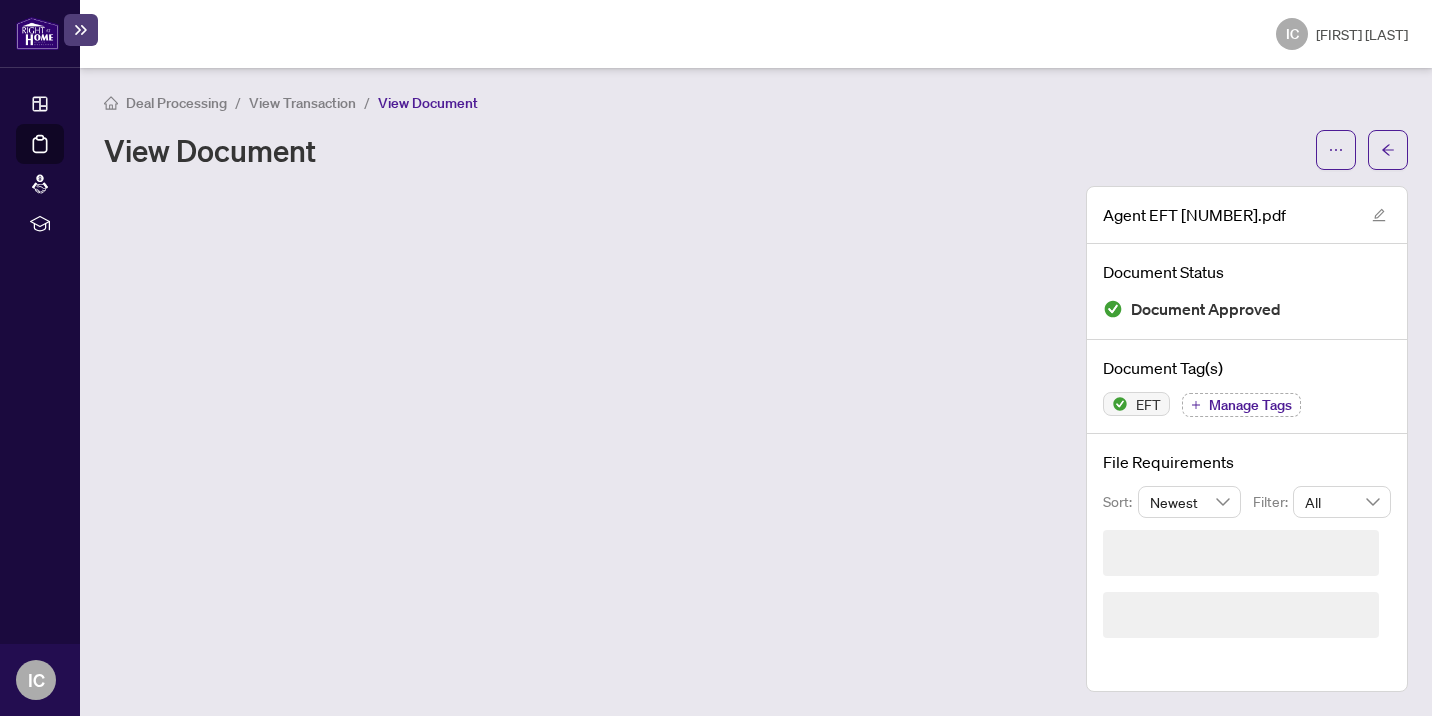 scroll, scrollTop: 0, scrollLeft: 0, axis: both 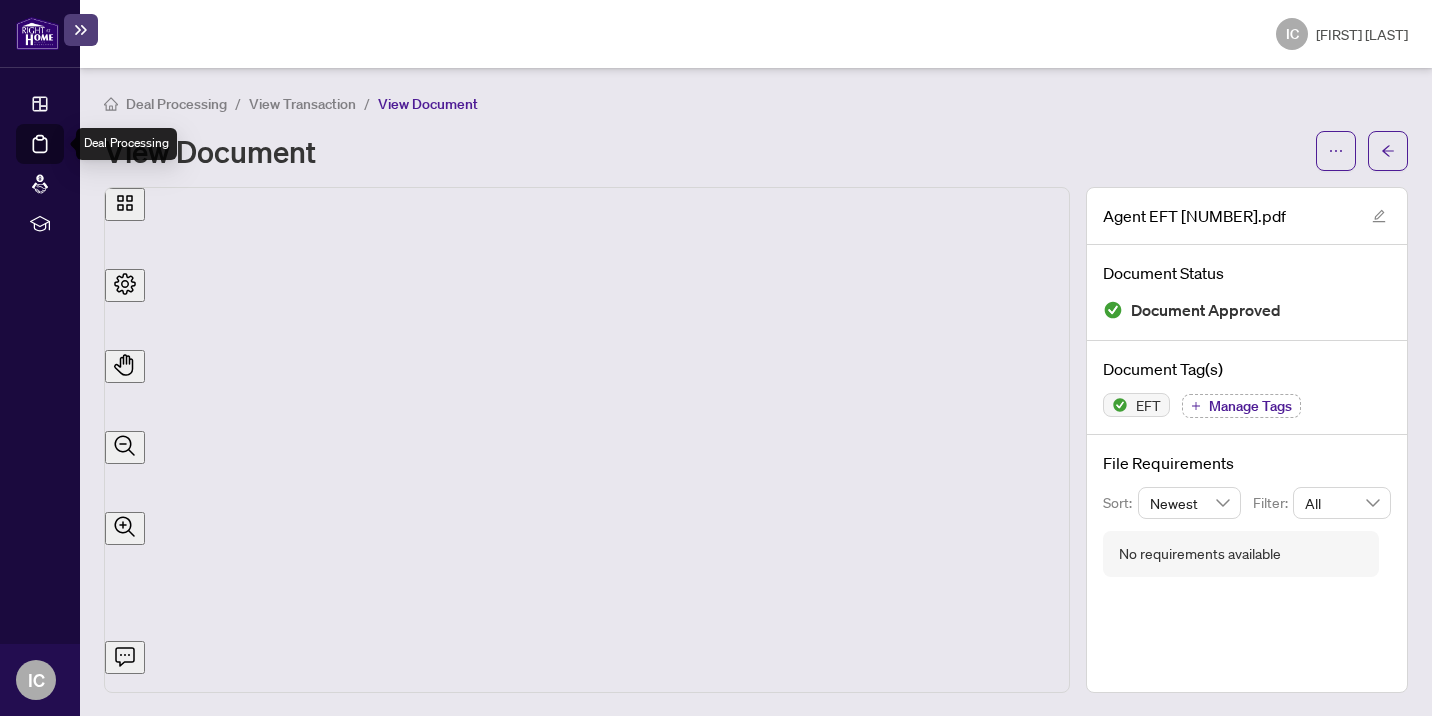 click on "Deal Processing" at bounding box center (63, 158) 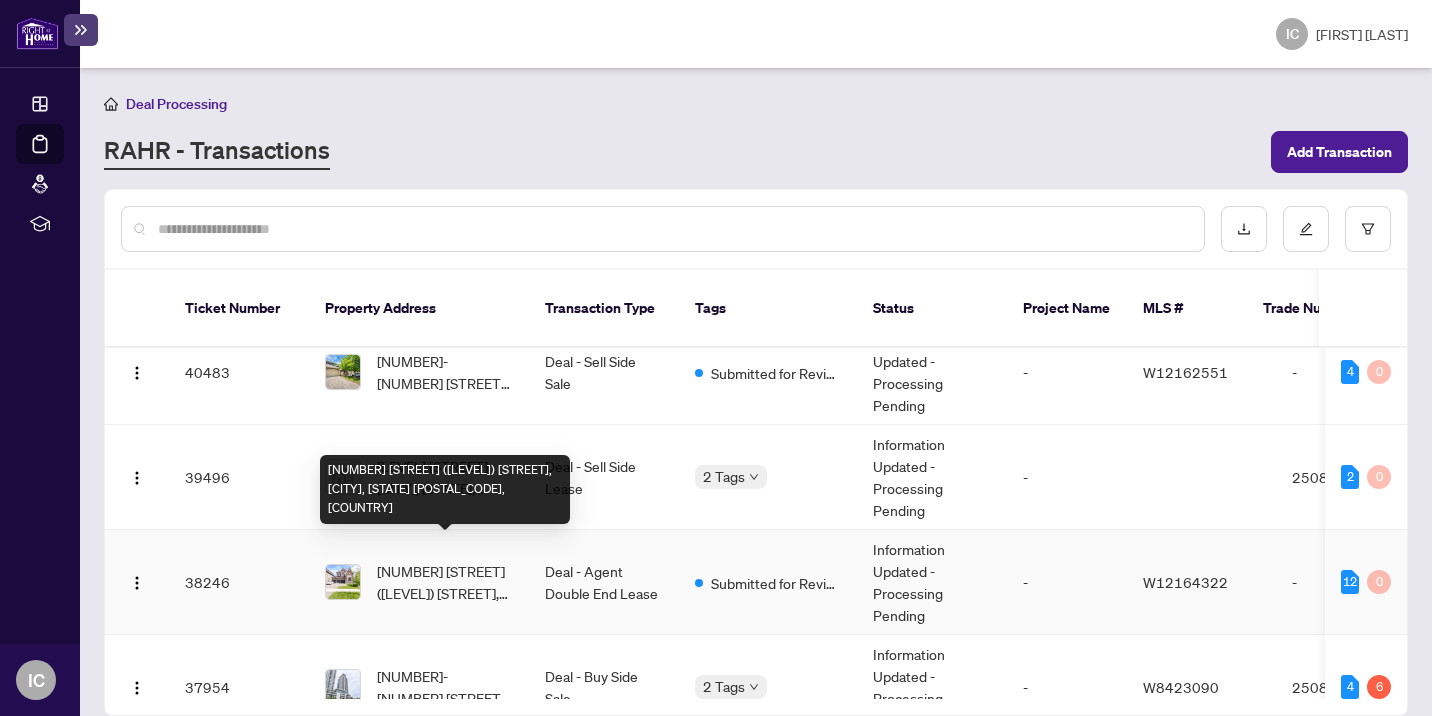 scroll, scrollTop: 29, scrollLeft: 0, axis: vertical 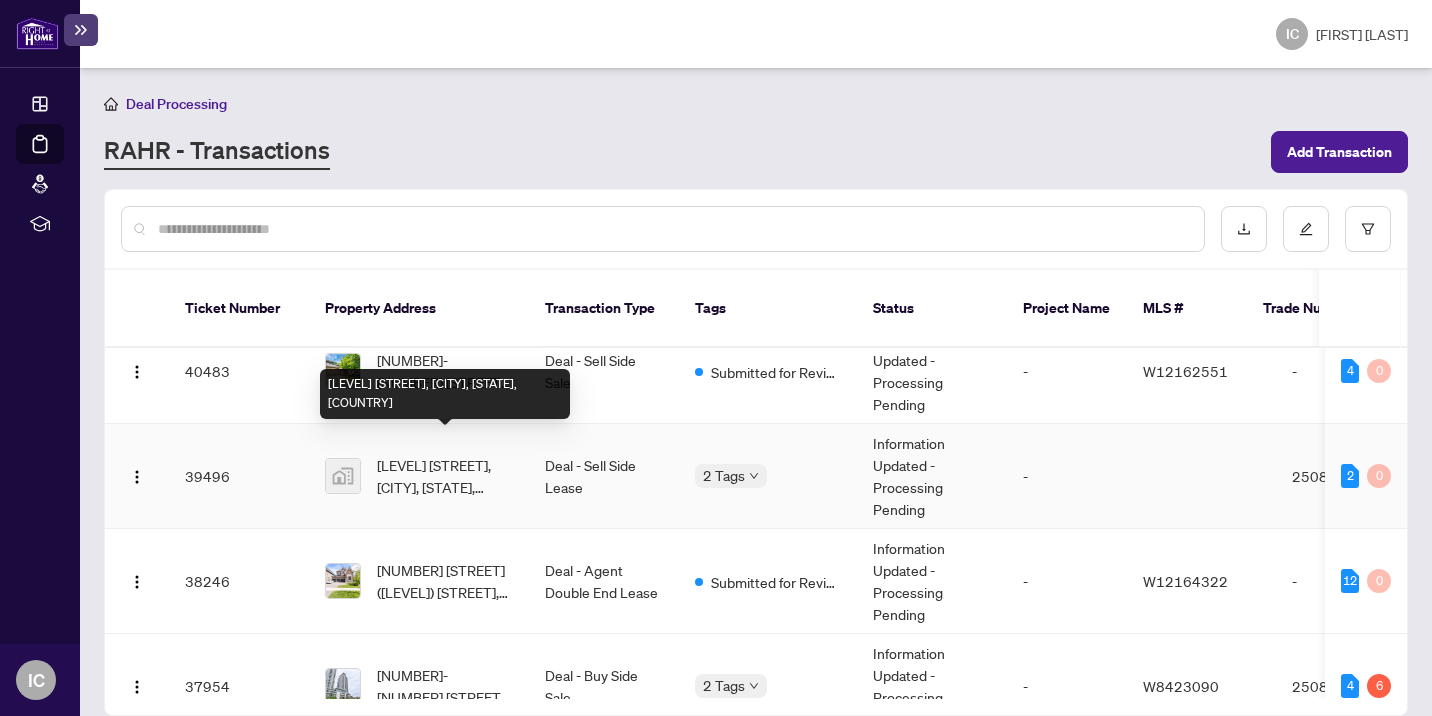 click on "[LEVEL] [STREET], [CITY], [STATE], [COUNTRY]" at bounding box center [445, 476] 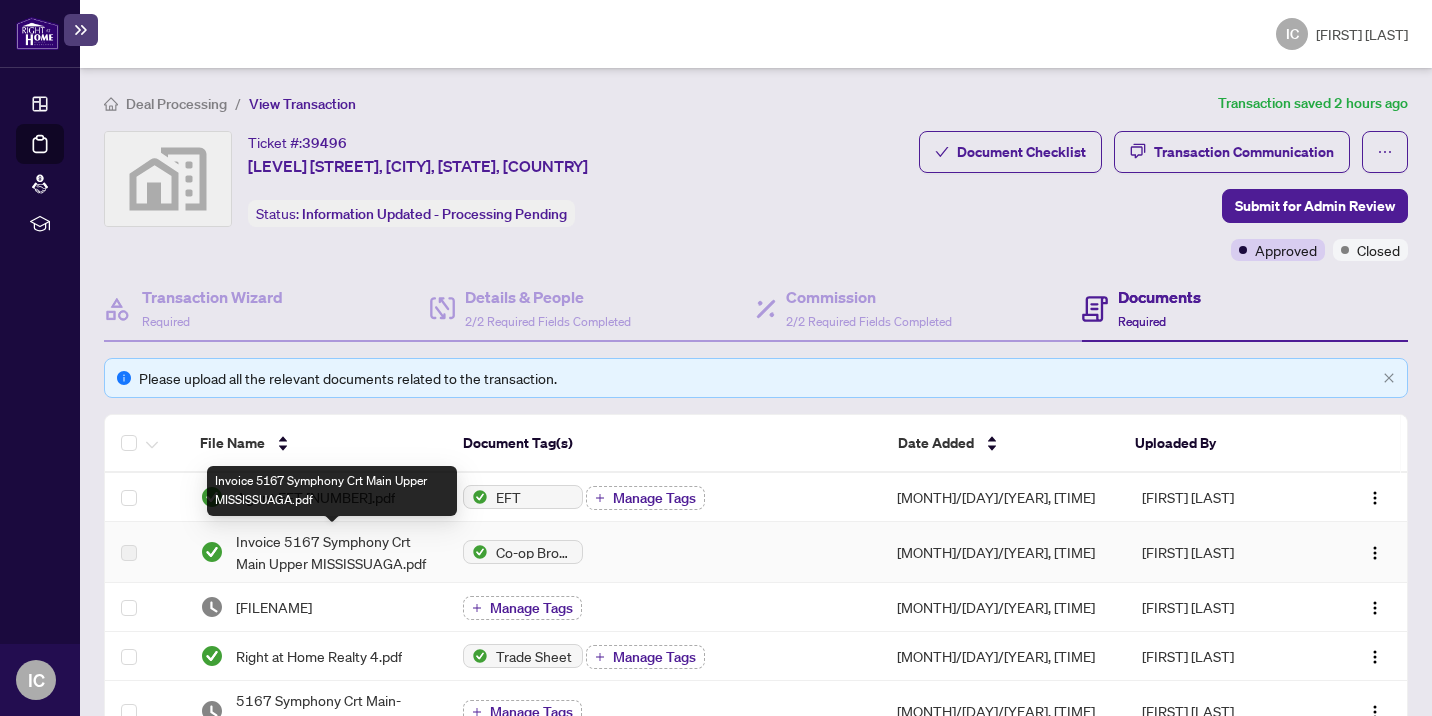 click on "Invoice 5167 Symphony Crt Main Upper MISSISSUAGA.pdf" at bounding box center [333, 552] 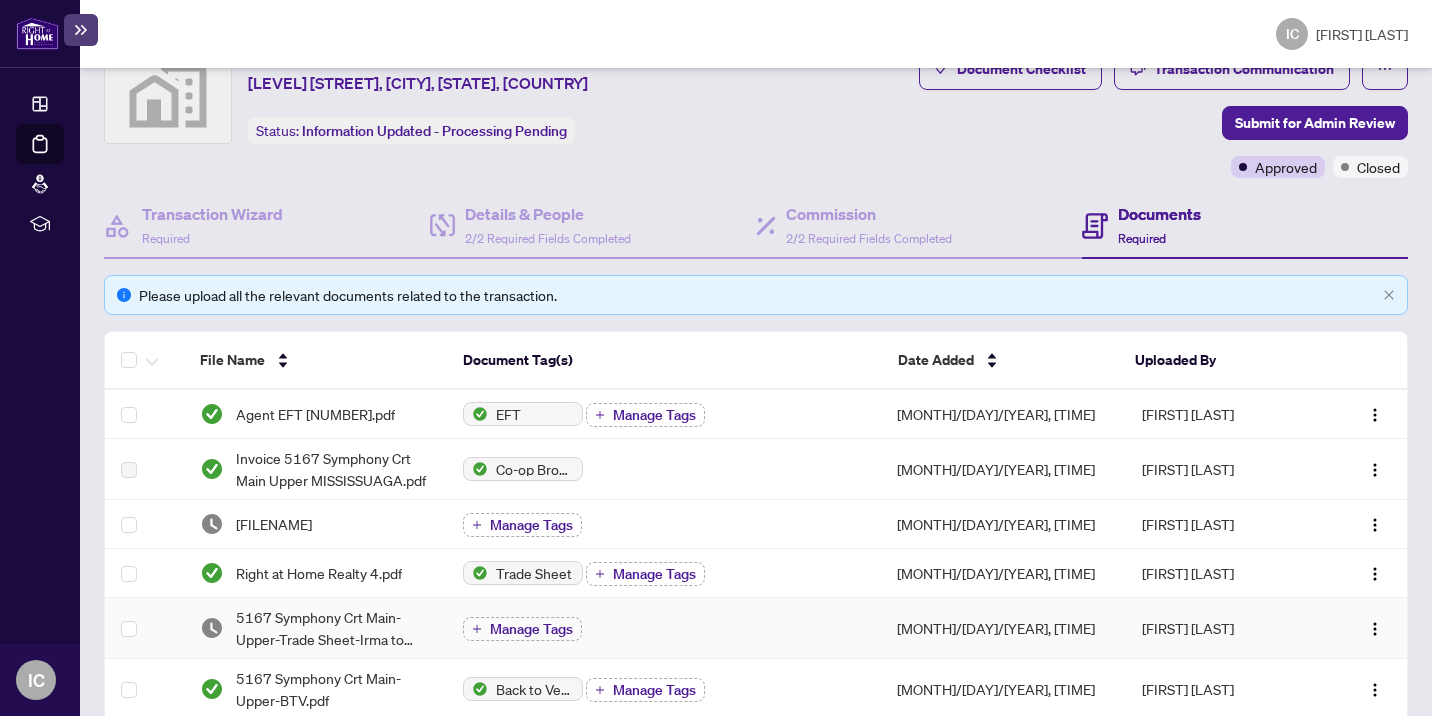 scroll, scrollTop: 84, scrollLeft: 0, axis: vertical 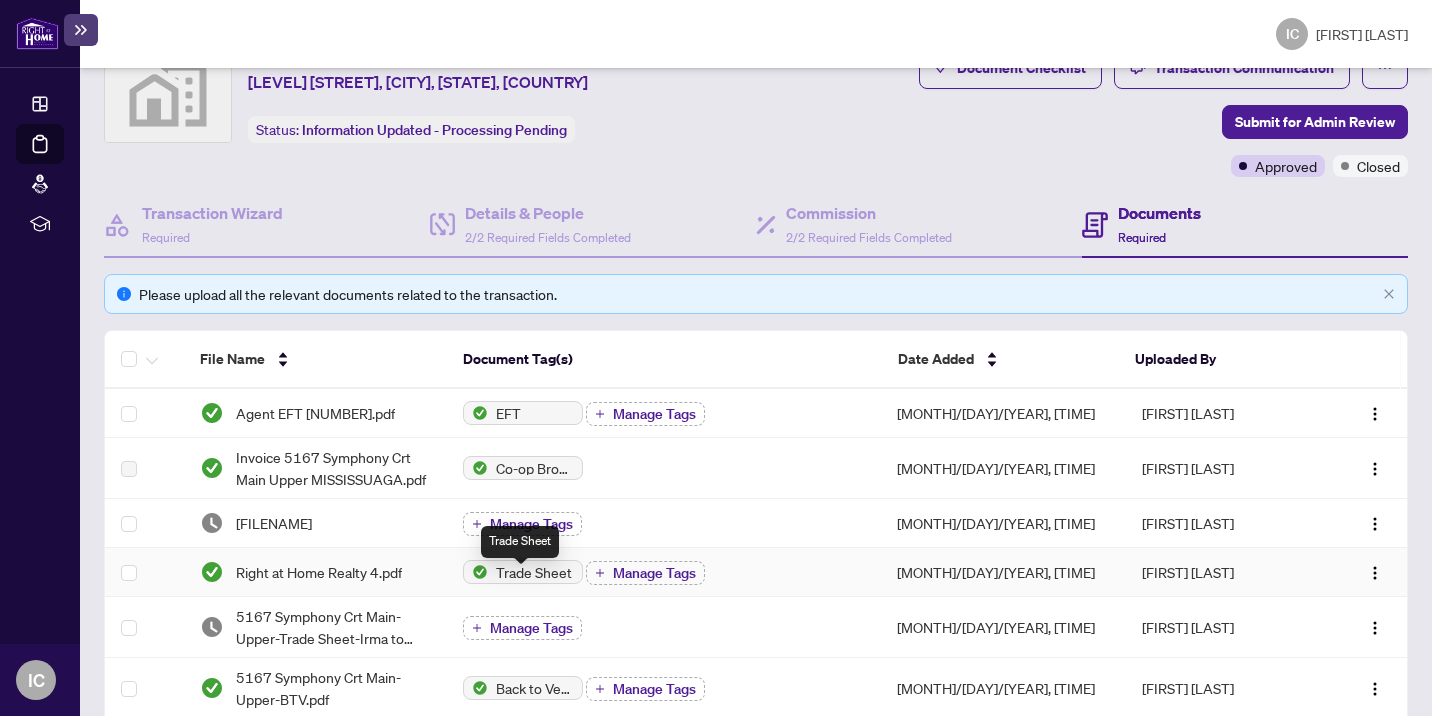 click on "Trade Sheet" at bounding box center [534, 572] 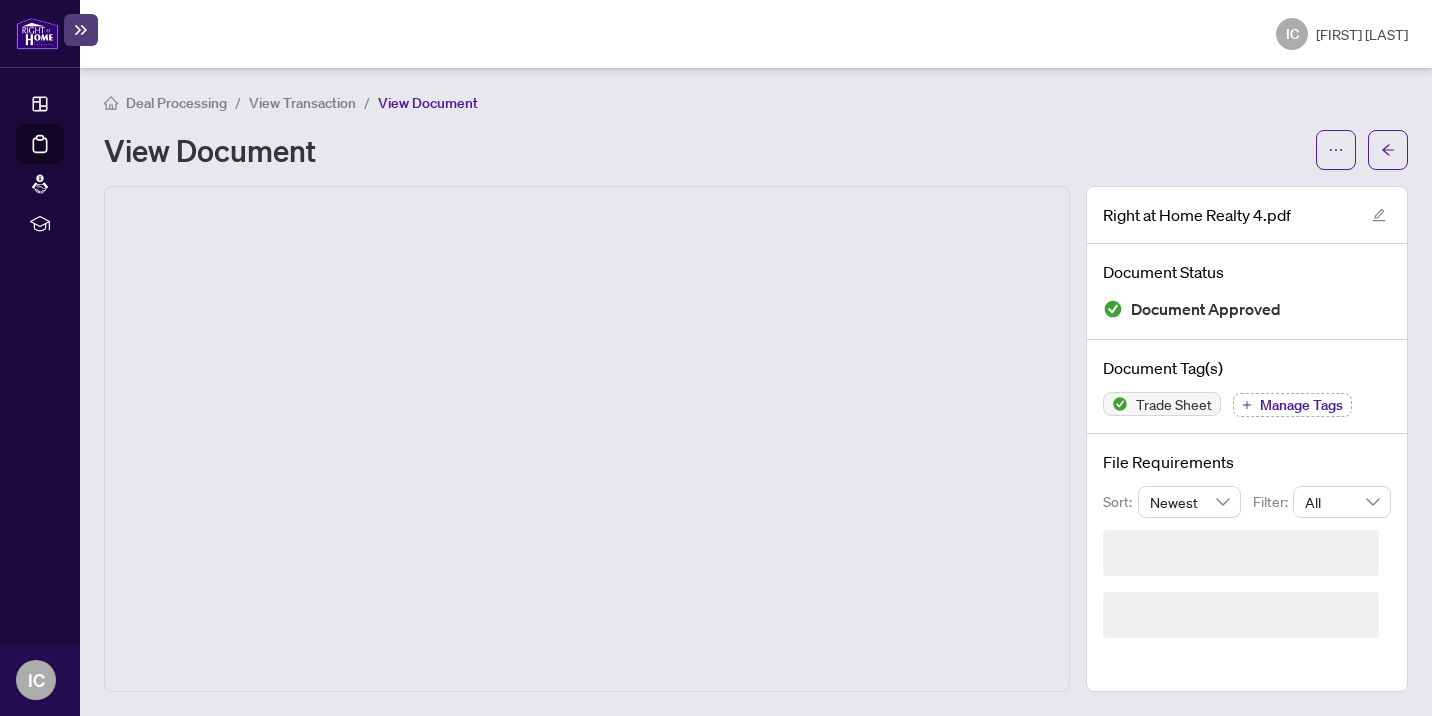scroll, scrollTop: 0, scrollLeft: 0, axis: both 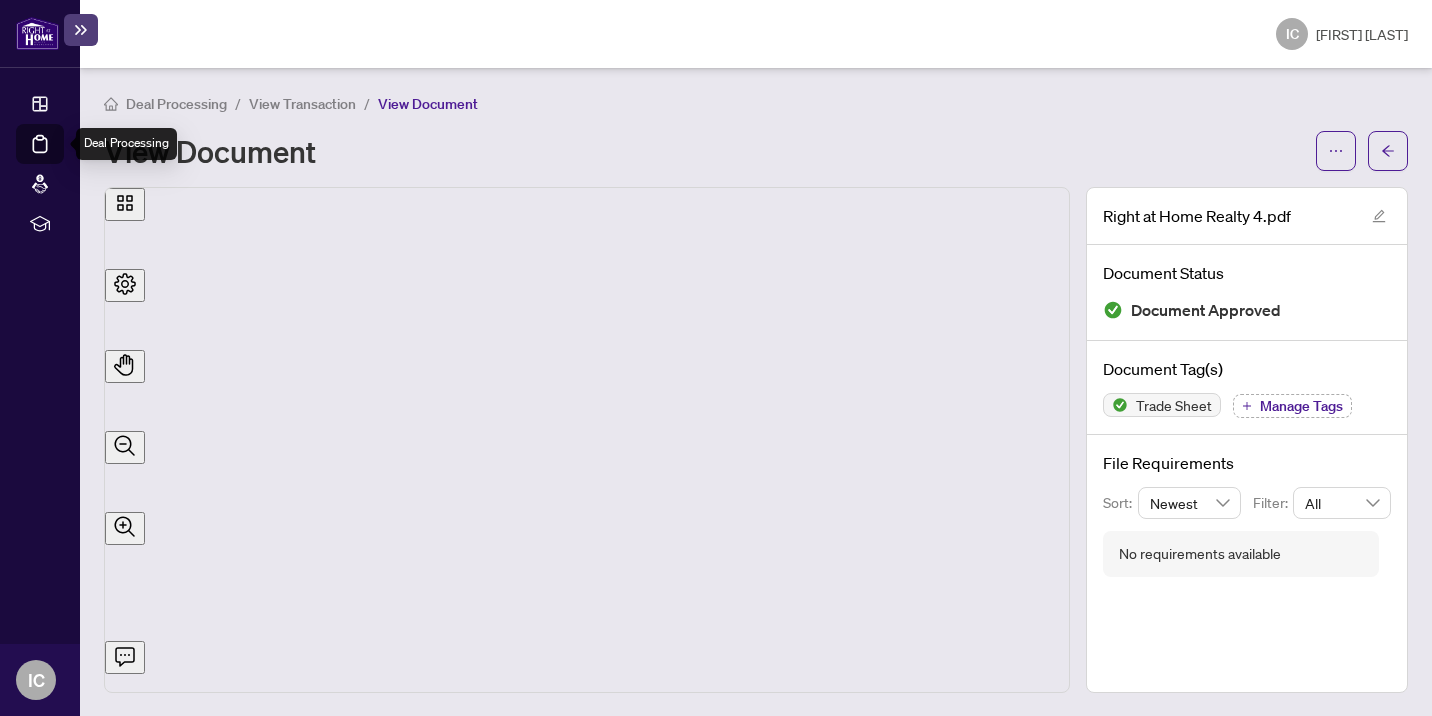 click on "Deal Processing" at bounding box center (63, 158) 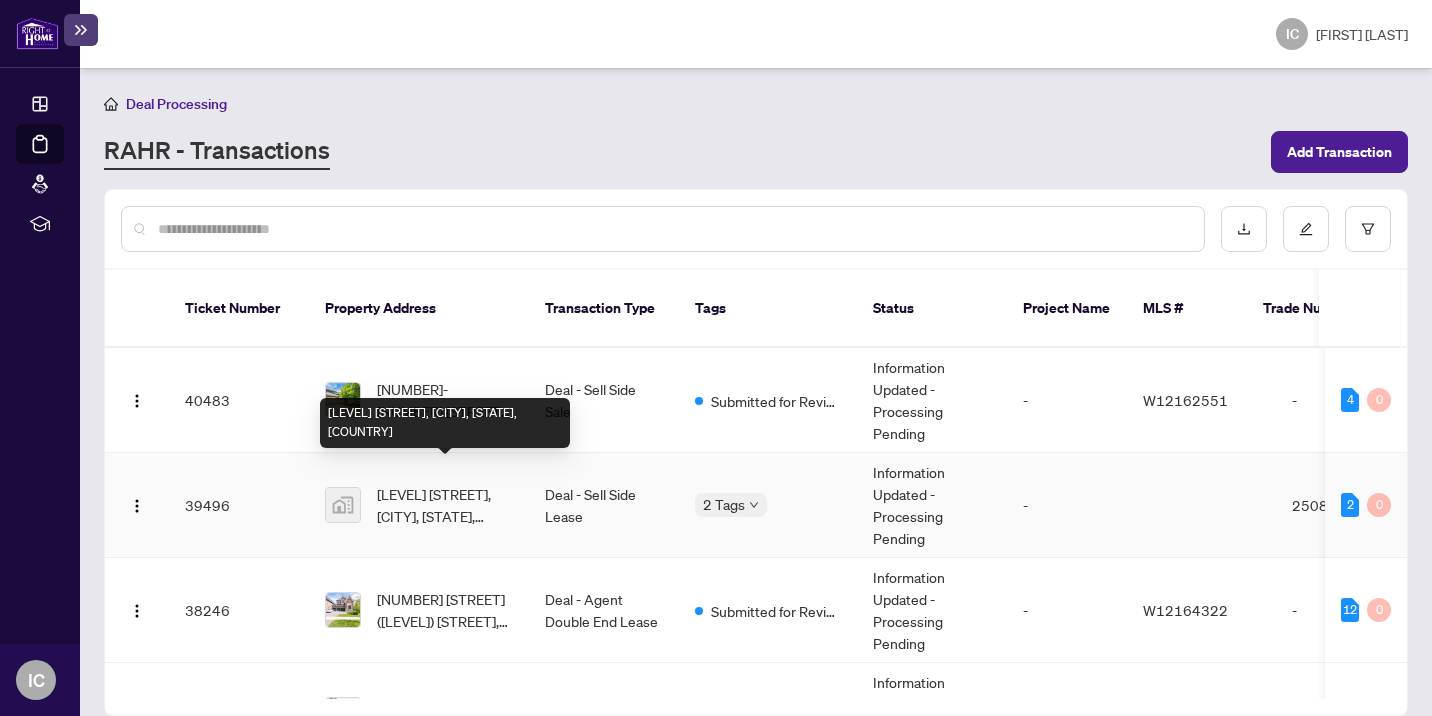 click on "[LEVEL] [STREET], [CITY], [STATE], [COUNTRY]" at bounding box center (445, 505) 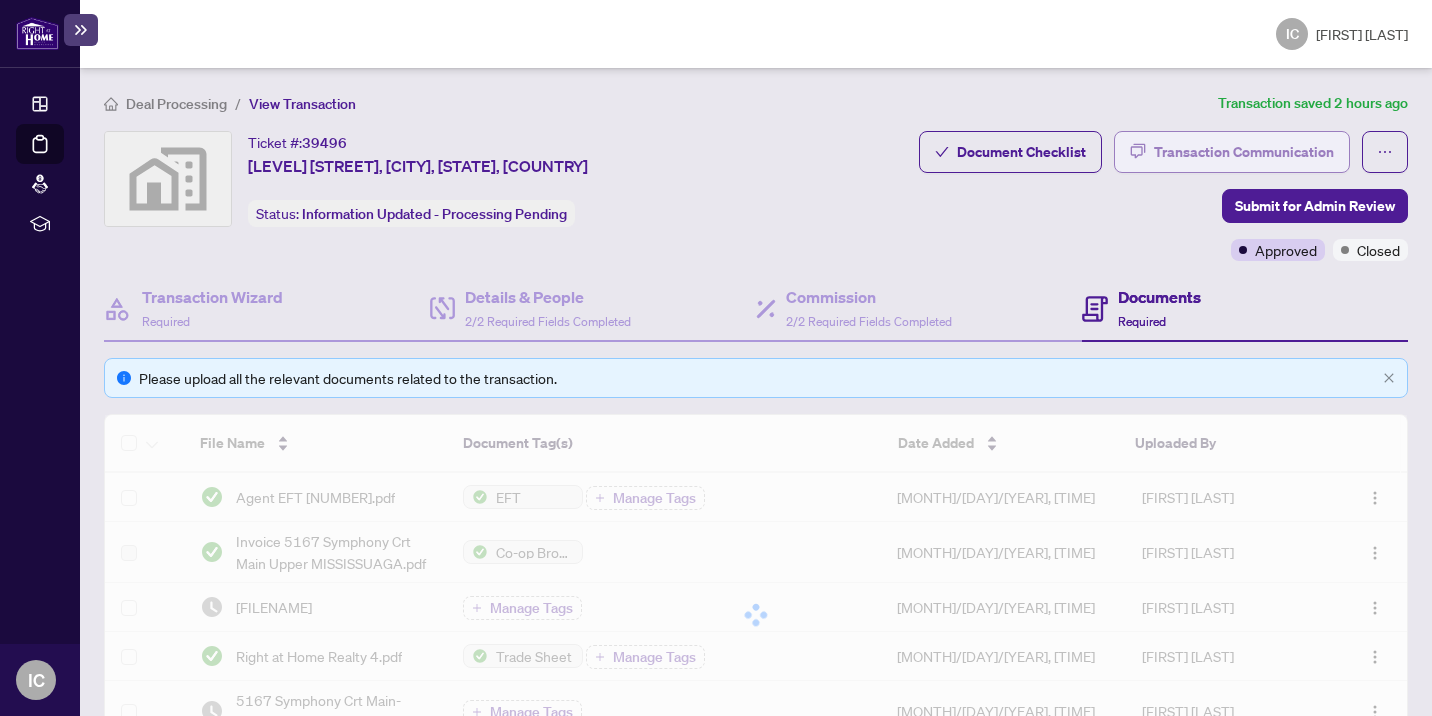 click on "Transaction Communication" at bounding box center [1244, 152] 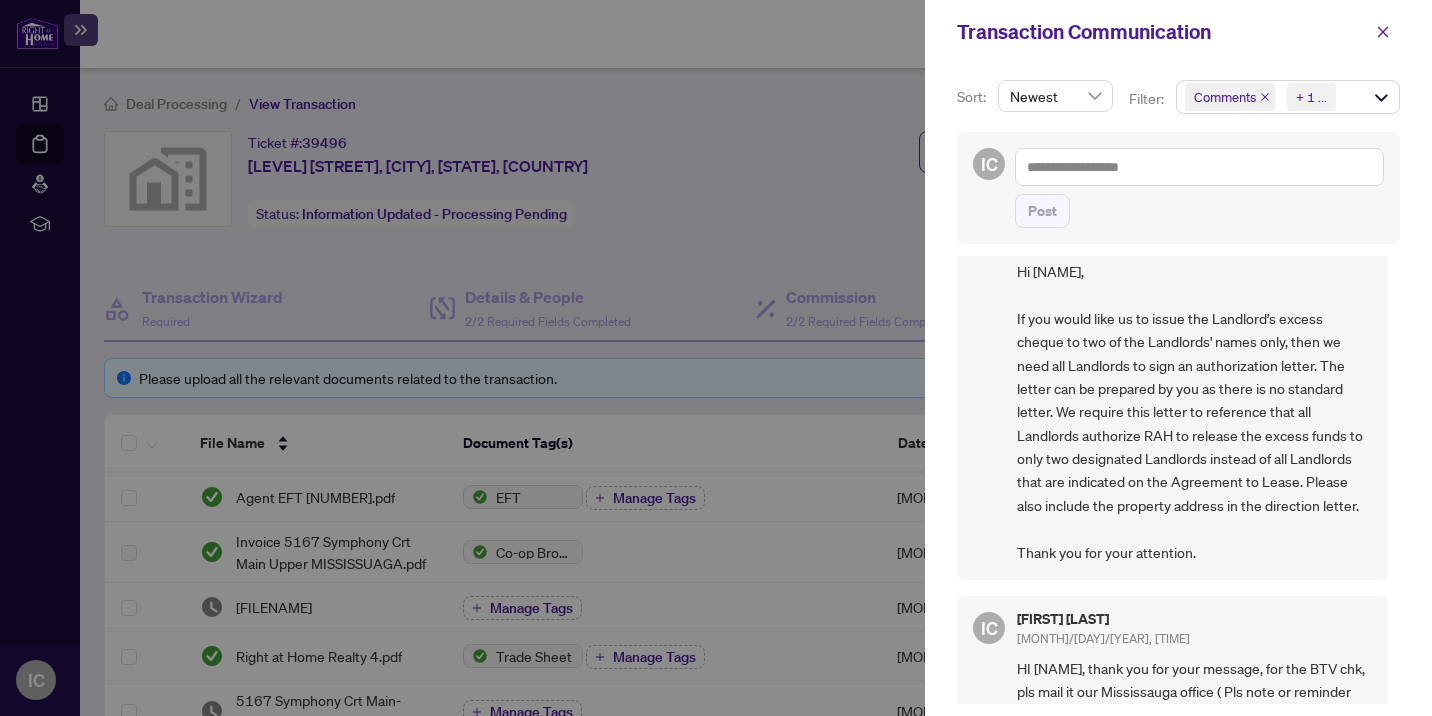 scroll, scrollTop: 14, scrollLeft: 0, axis: vertical 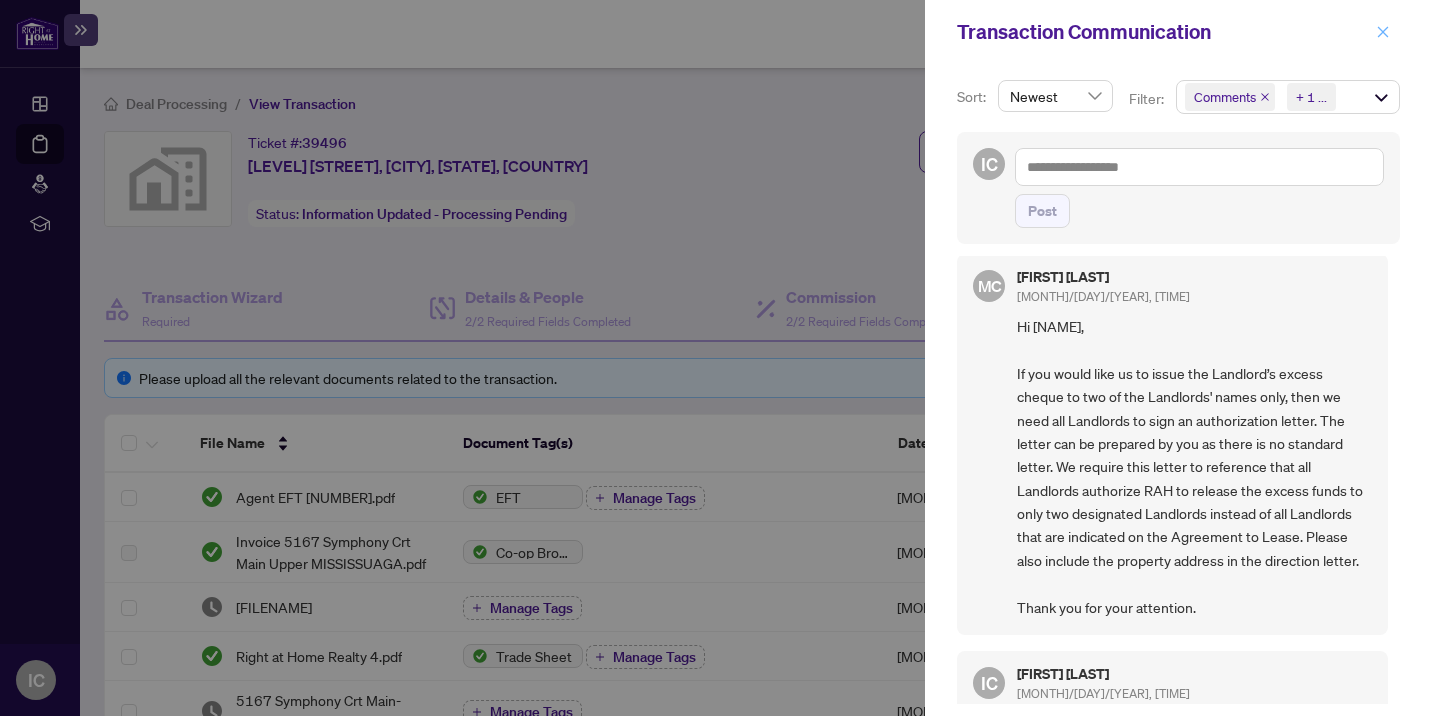 click at bounding box center (1383, 31) 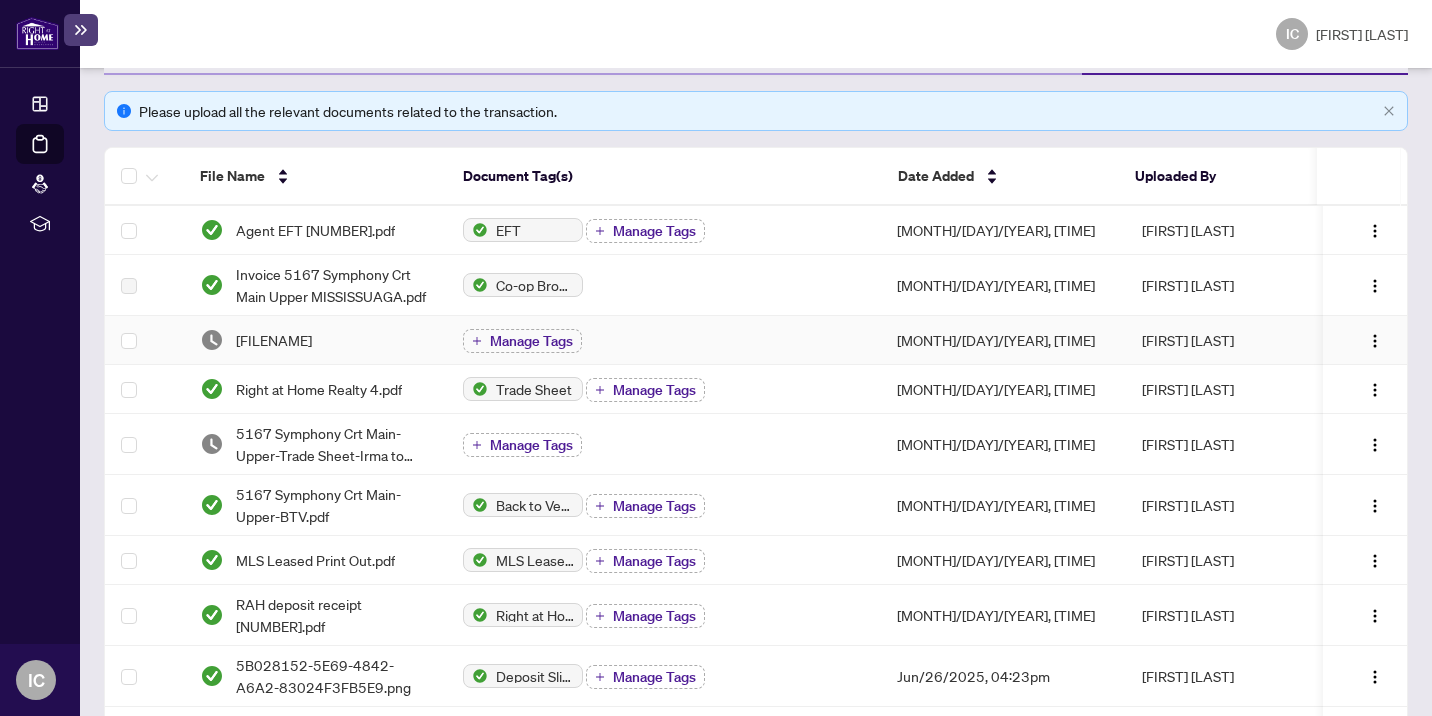 scroll, scrollTop: 0, scrollLeft: 0, axis: both 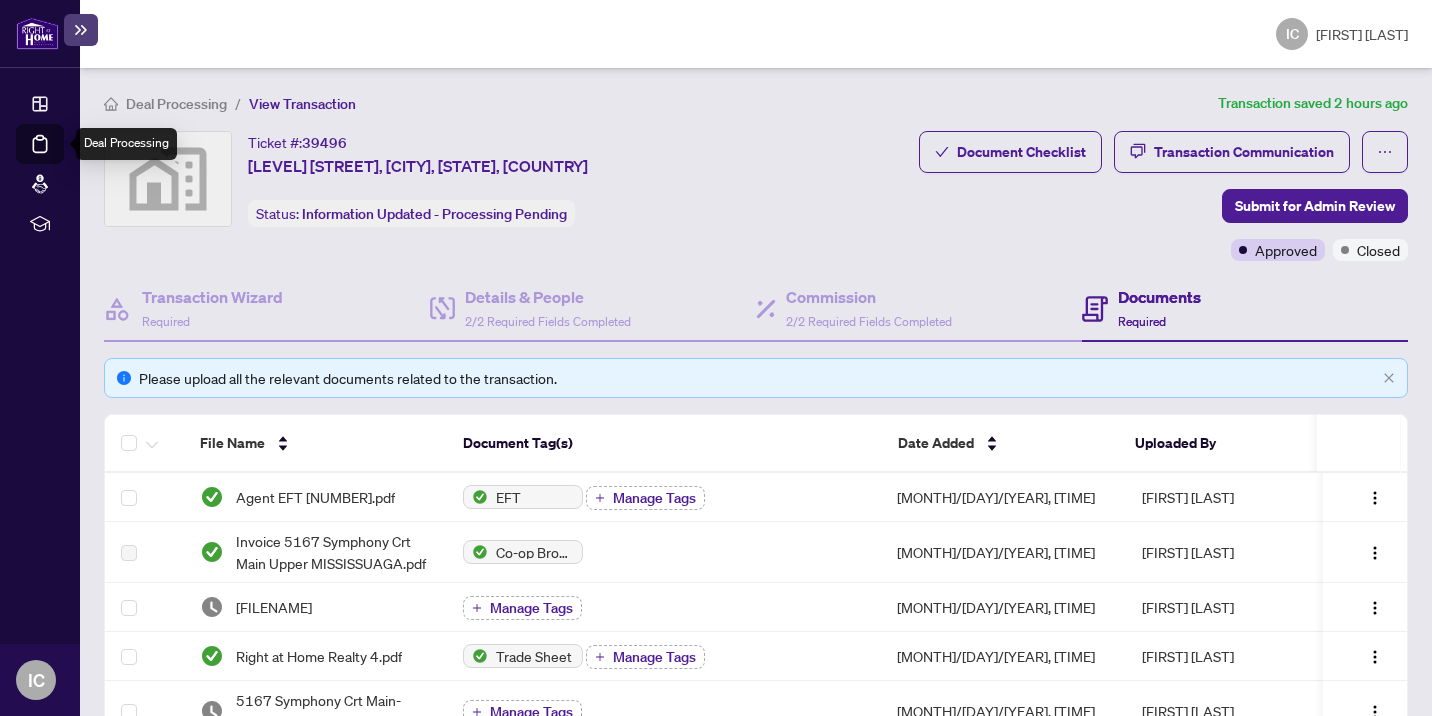 click on "Deal Processing" at bounding box center [63, 158] 